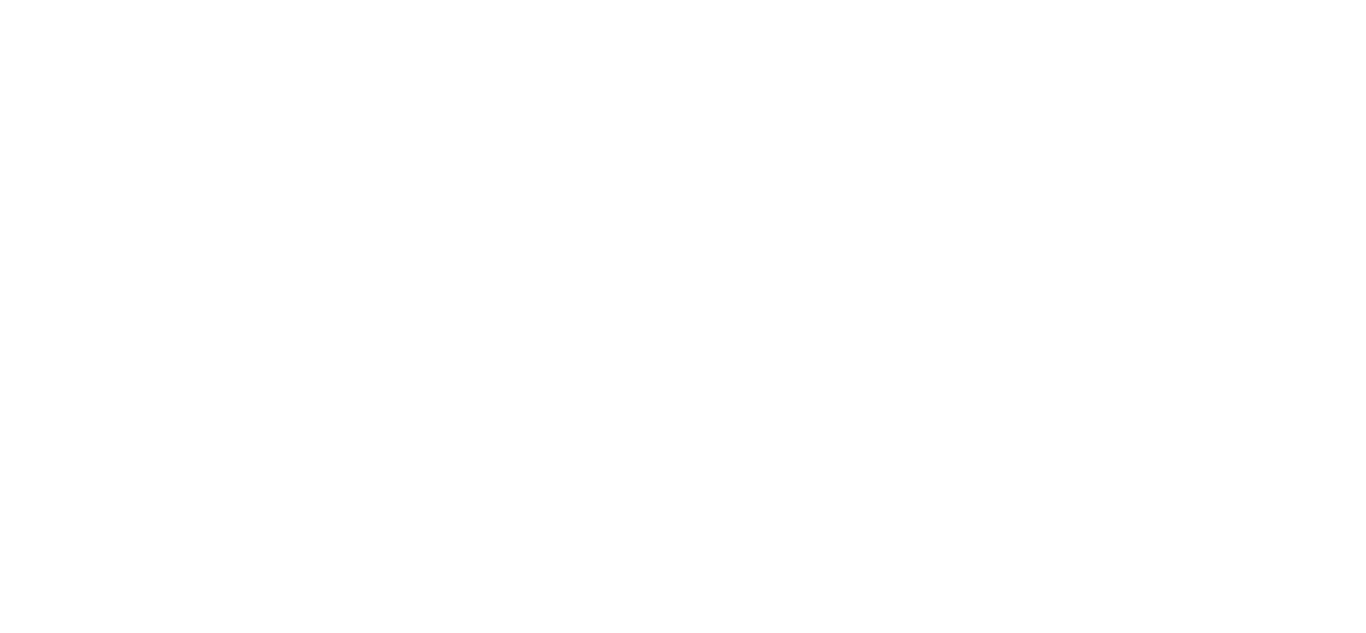 scroll, scrollTop: 0, scrollLeft: 0, axis: both 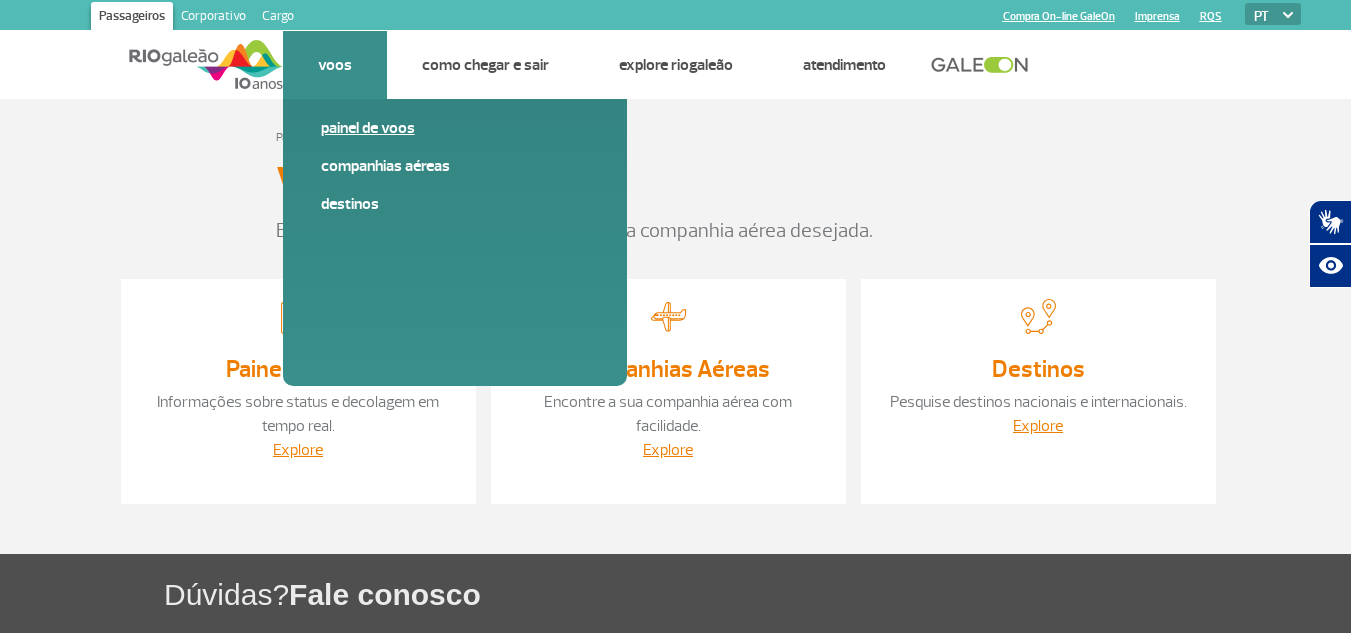 click on "Painel de voos" at bounding box center [455, 128] 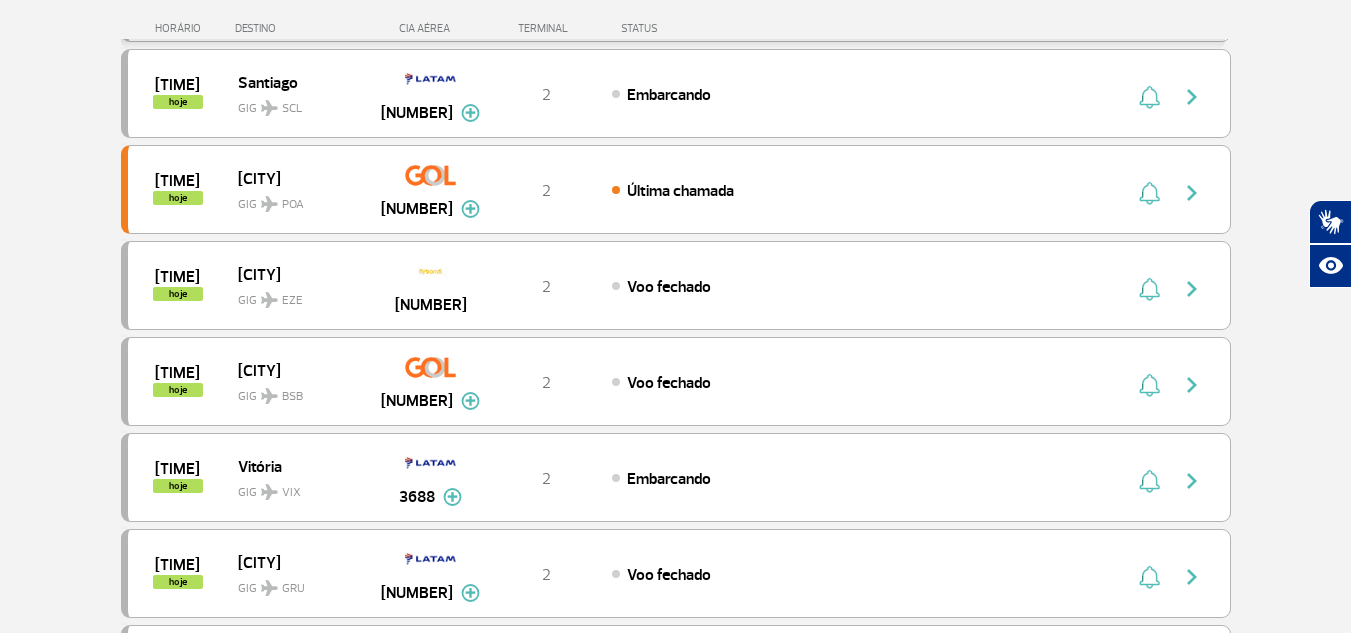 scroll, scrollTop: 411, scrollLeft: 0, axis: vertical 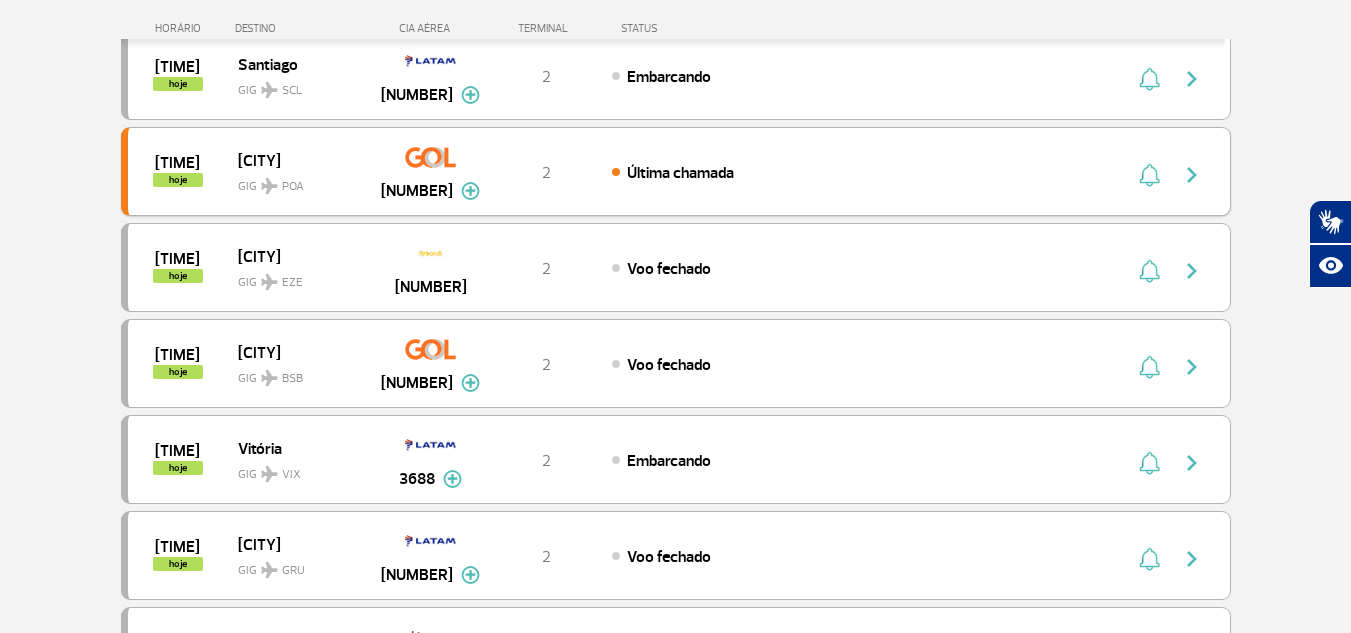 click at bounding box center (1192, 175) 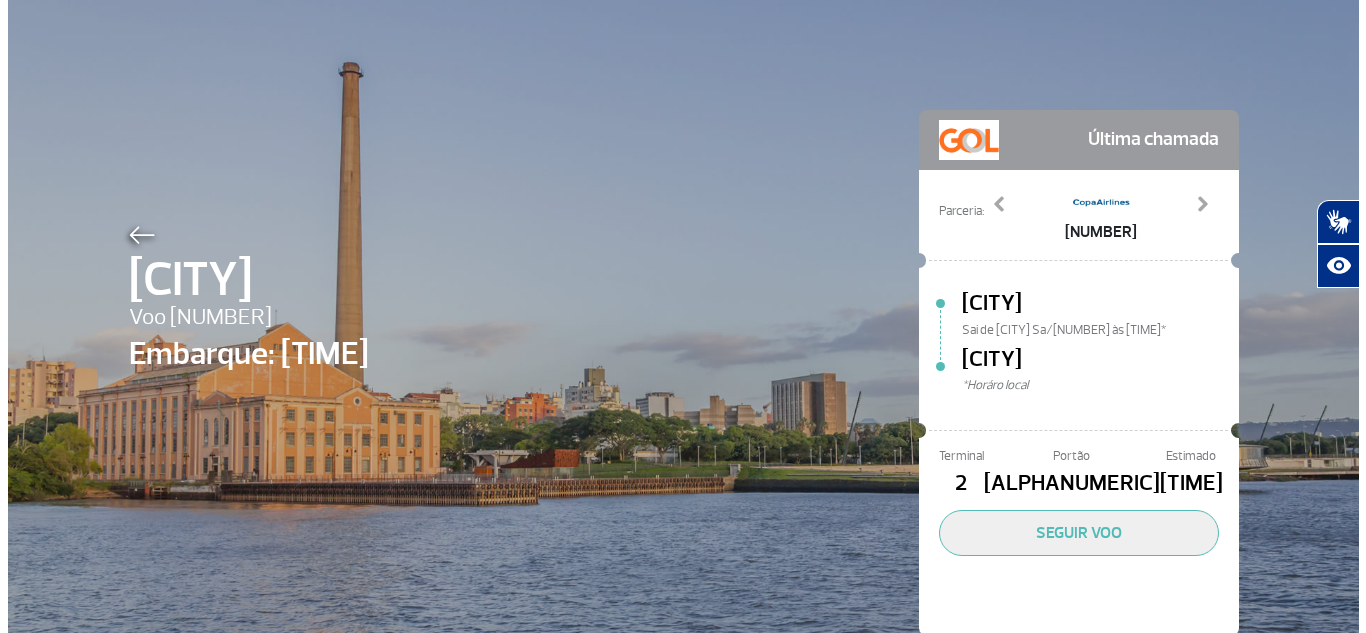scroll, scrollTop: 0, scrollLeft: 0, axis: both 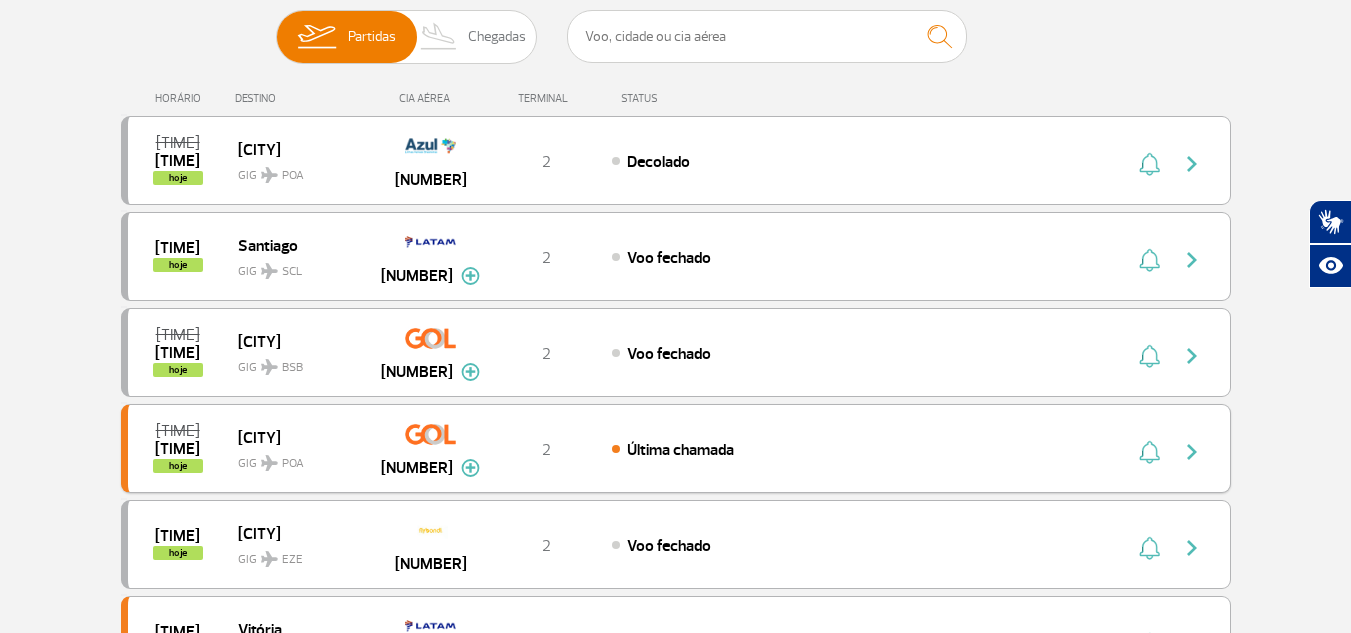 click on "Última chamada" at bounding box center [680, 450] 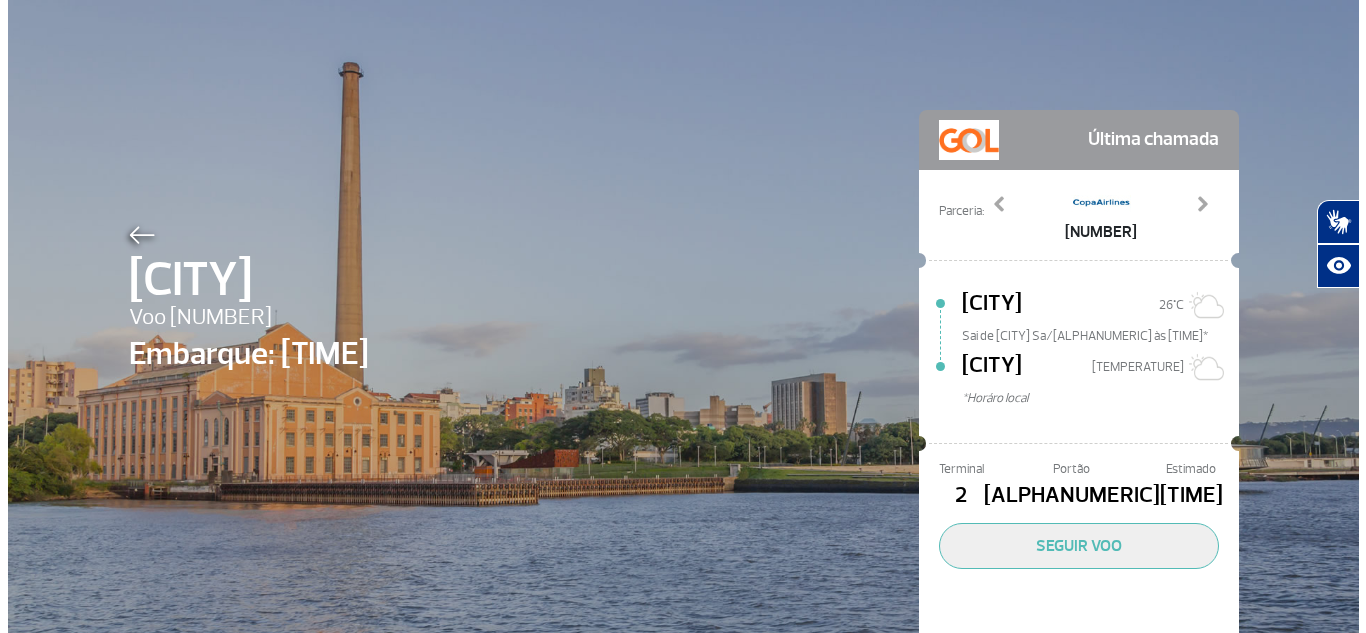scroll, scrollTop: 0, scrollLeft: 0, axis: both 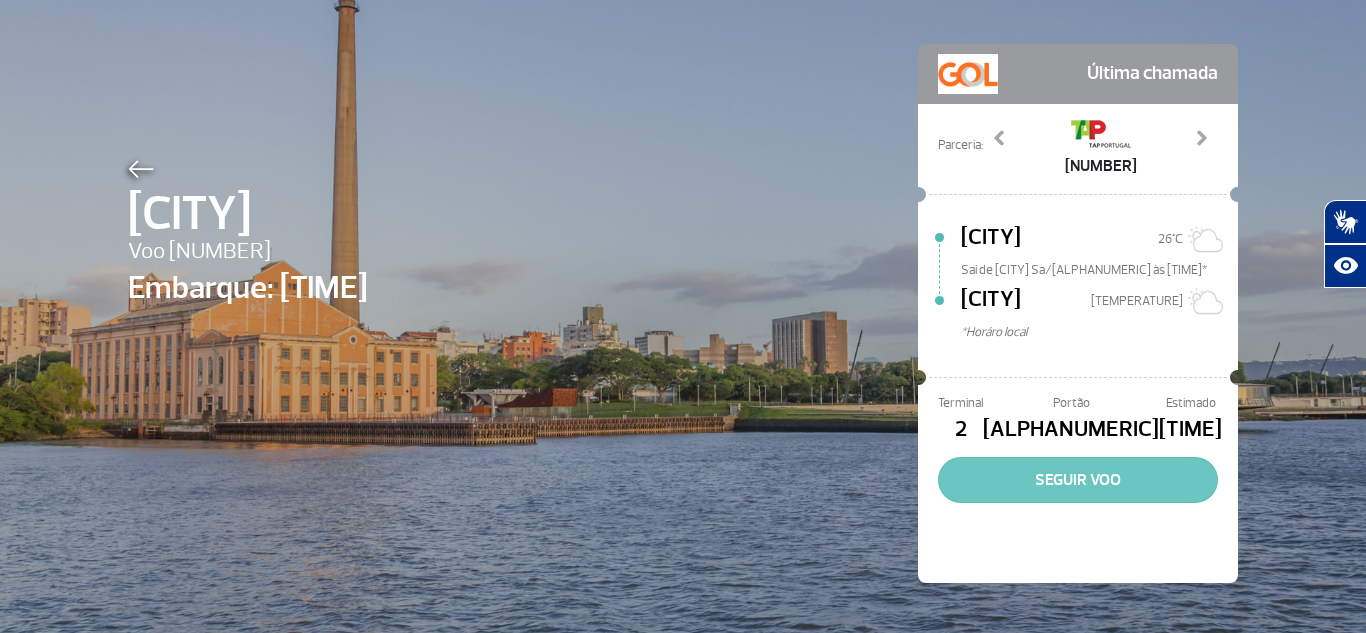 click on "SEGUIR VOO" 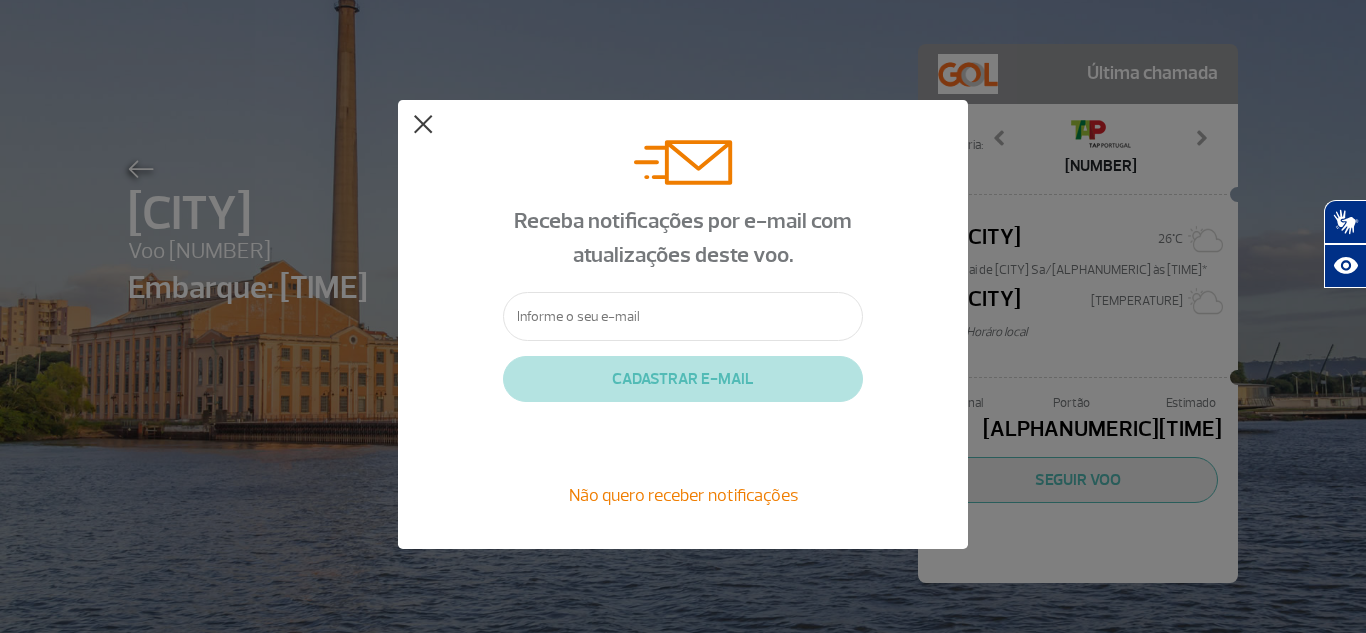 click 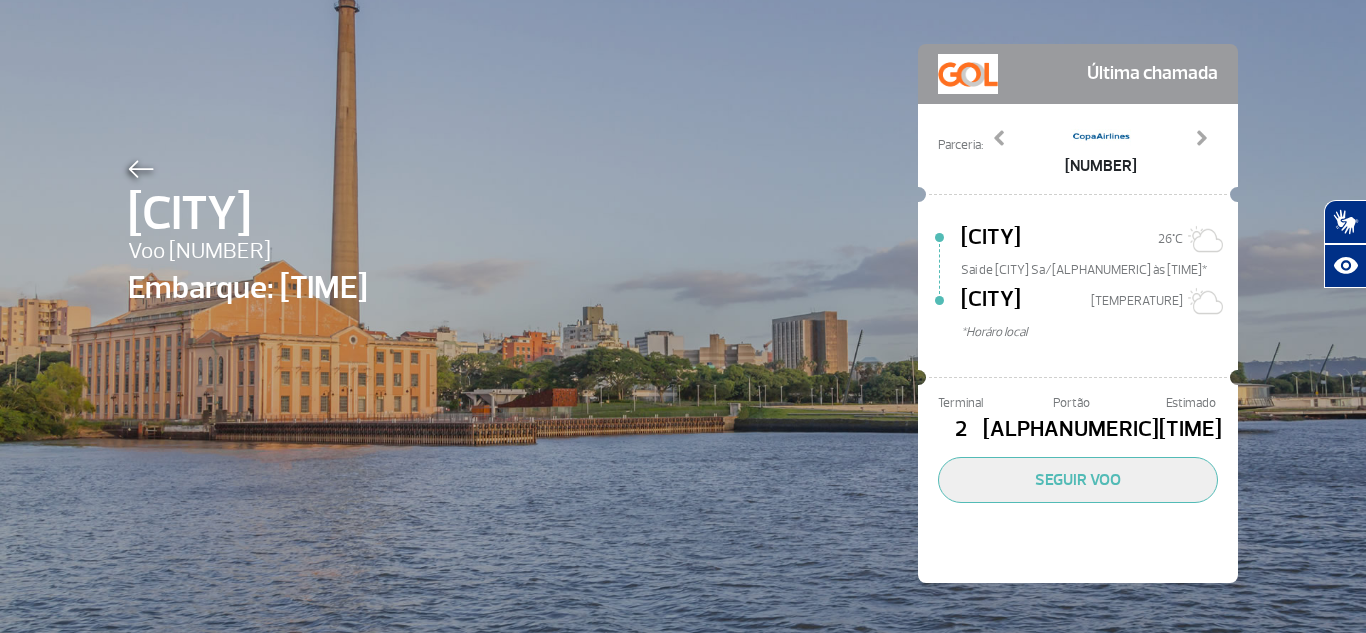click 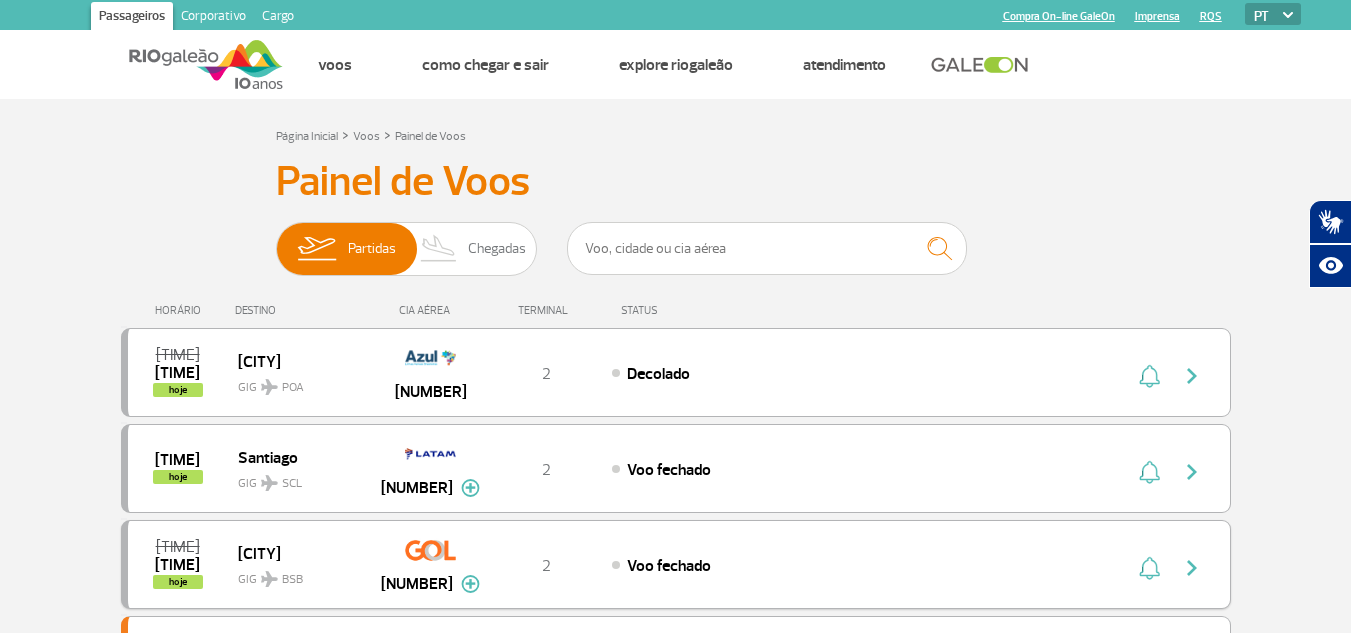 click at bounding box center (1192, 568) 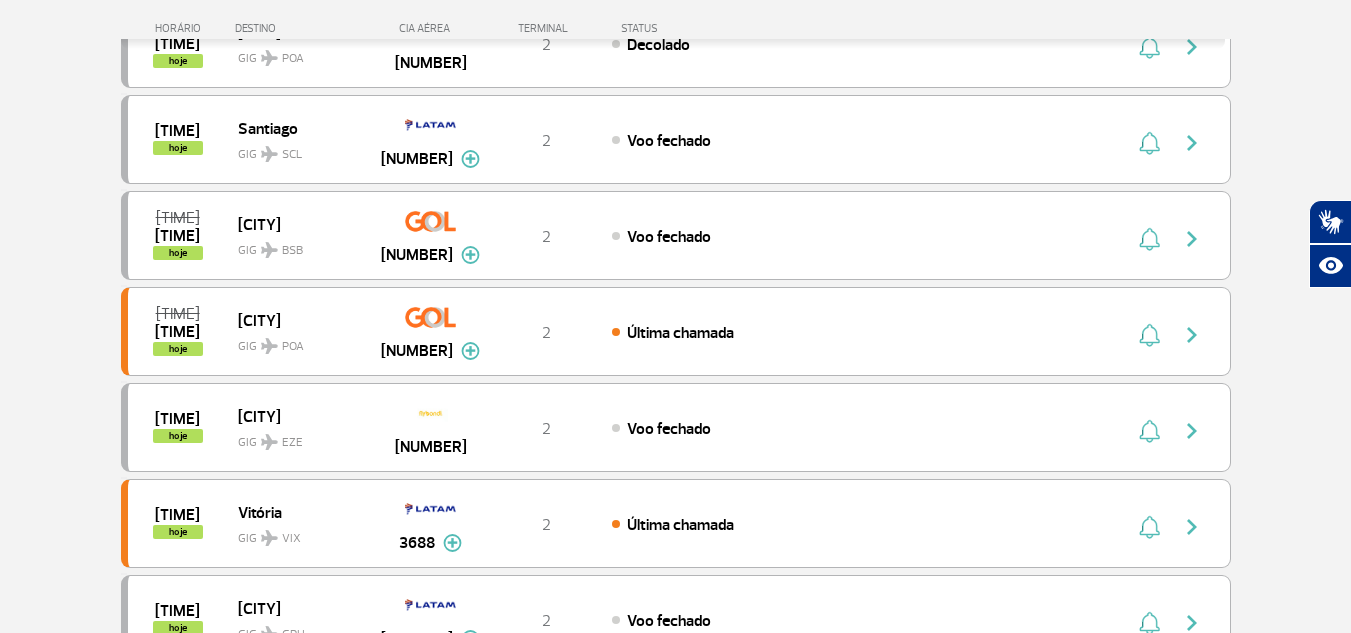 scroll, scrollTop: 361, scrollLeft: 0, axis: vertical 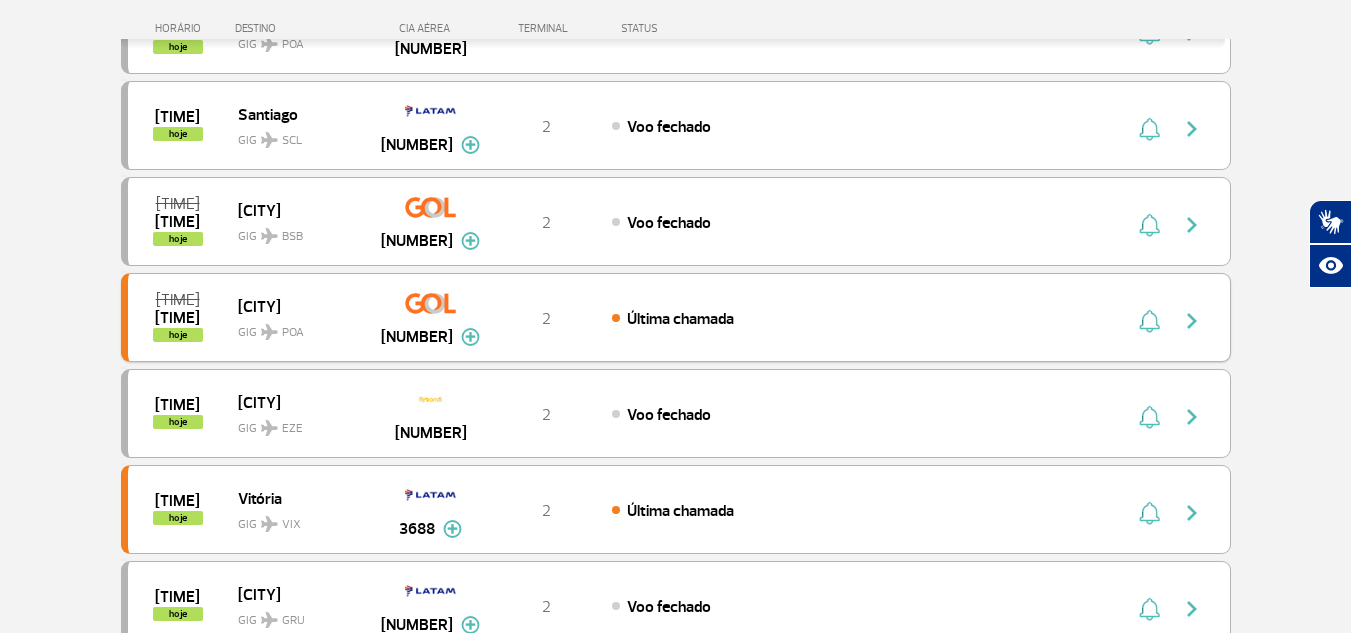 click on "18:15 18:08 hoje Porto Alegre GIG  POA 9102 2  Última chamada  Parcerias:  COPA Airlines   3535   TAP Portugal   4098" at bounding box center (676, 317) 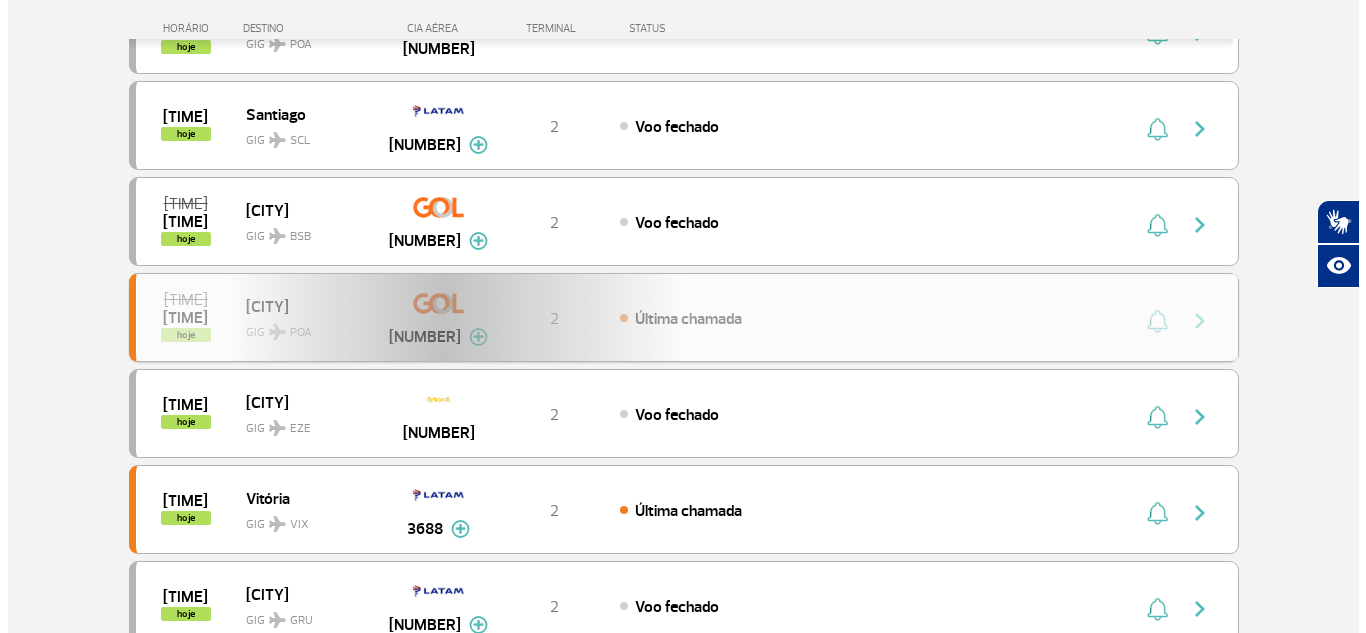 scroll, scrollTop: 0, scrollLeft: 0, axis: both 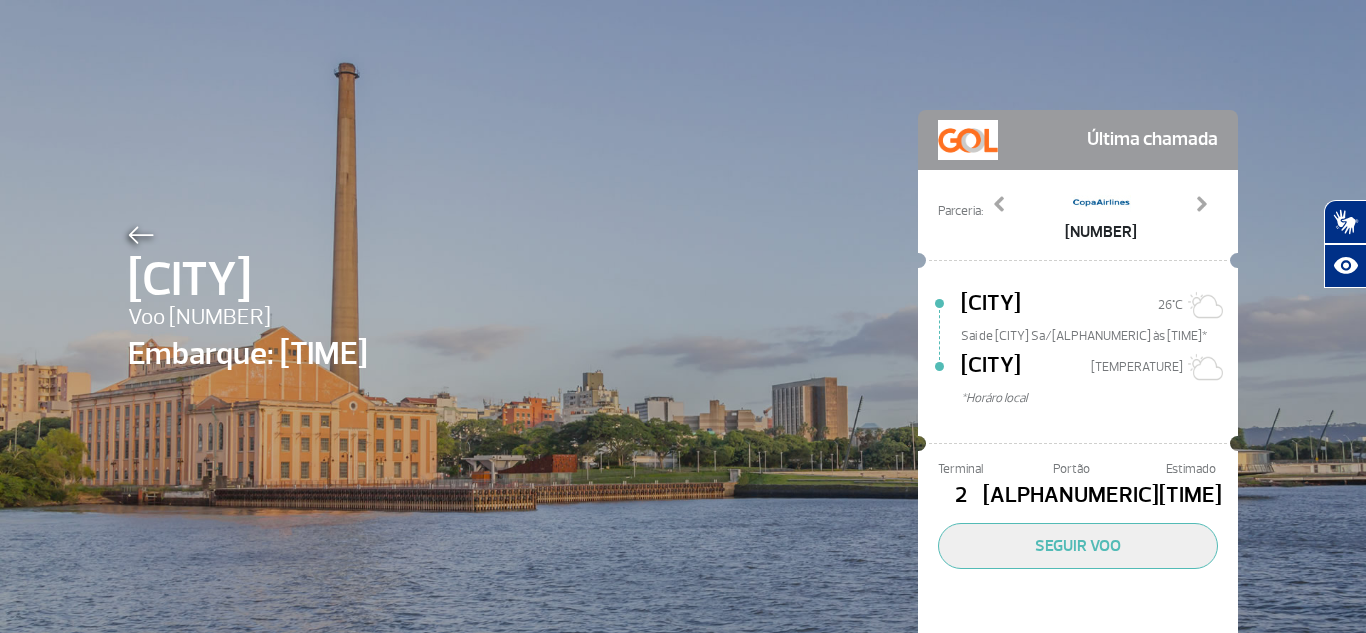 click 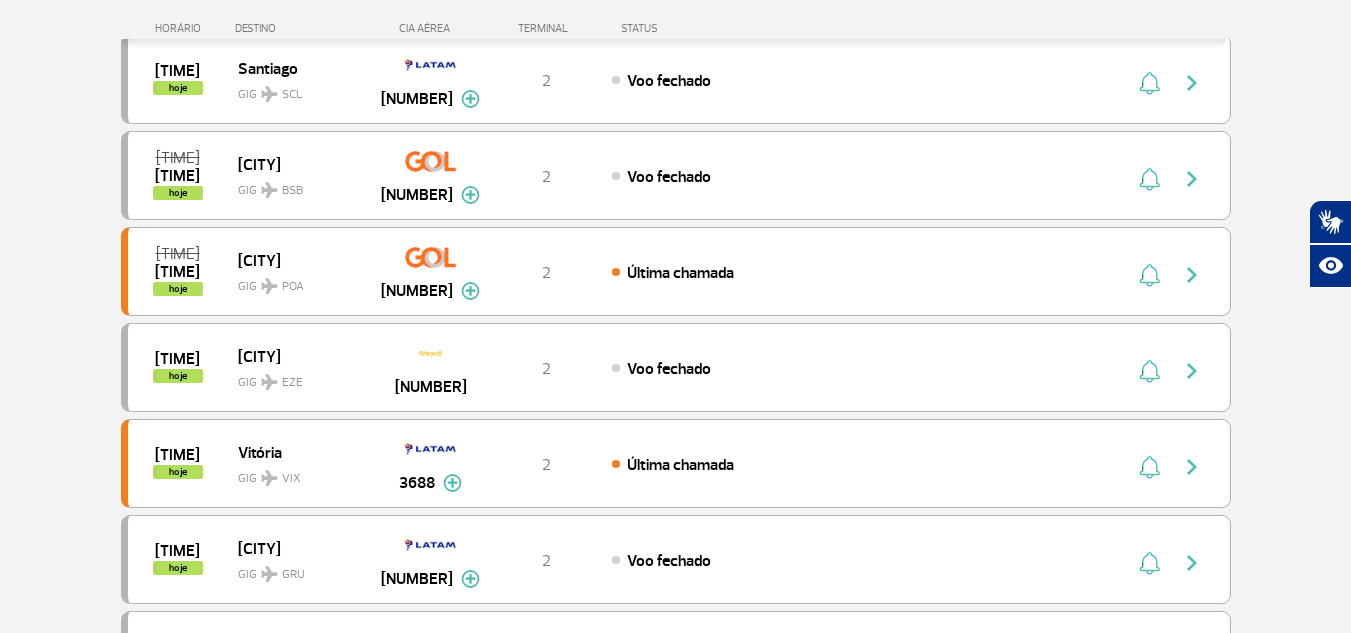 scroll, scrollTop: 0, scrollLeft: 0, axis: both 